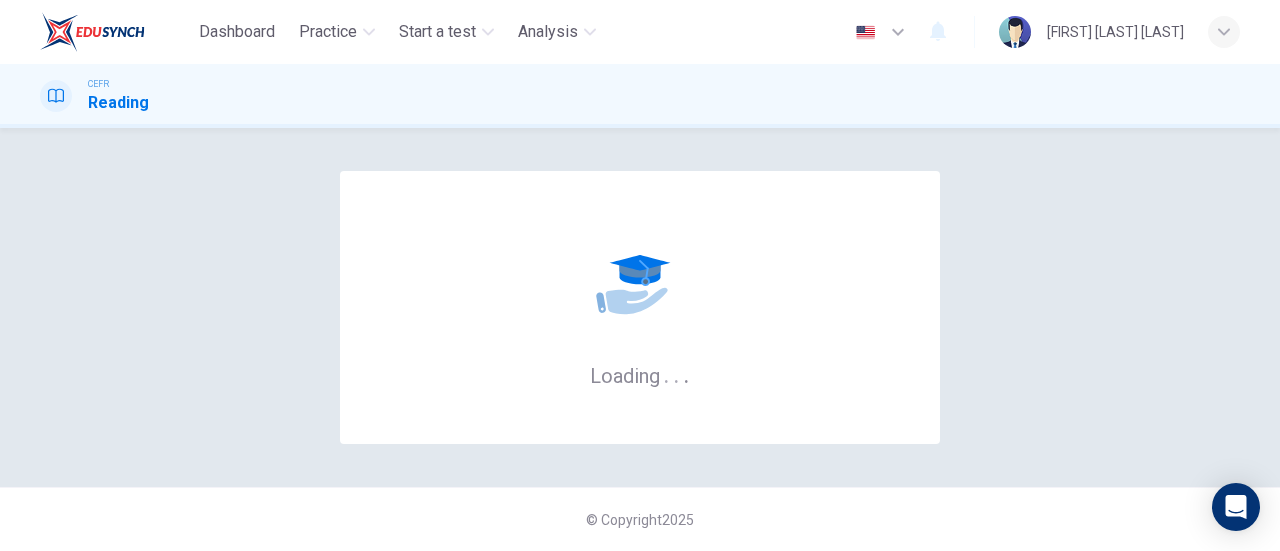 scroll, scrollTop: 0, scrollLeft: 0, axis: both 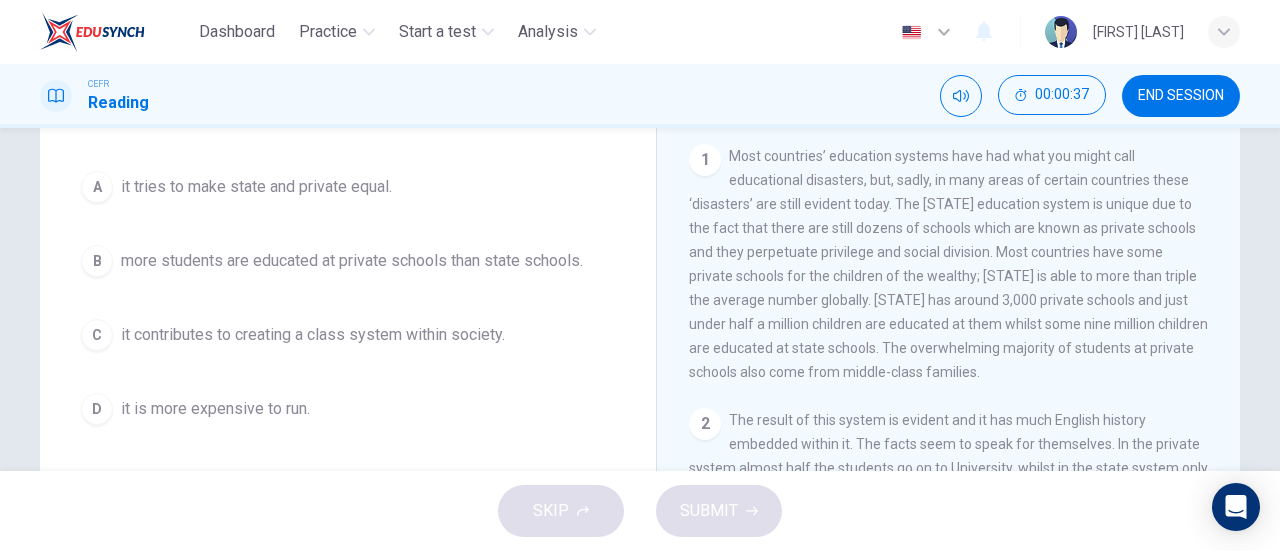 drag, startPoint x: 944, startPoint y: 303, endPoint x: 1016, endPoint y: 315, distance: 72.99315 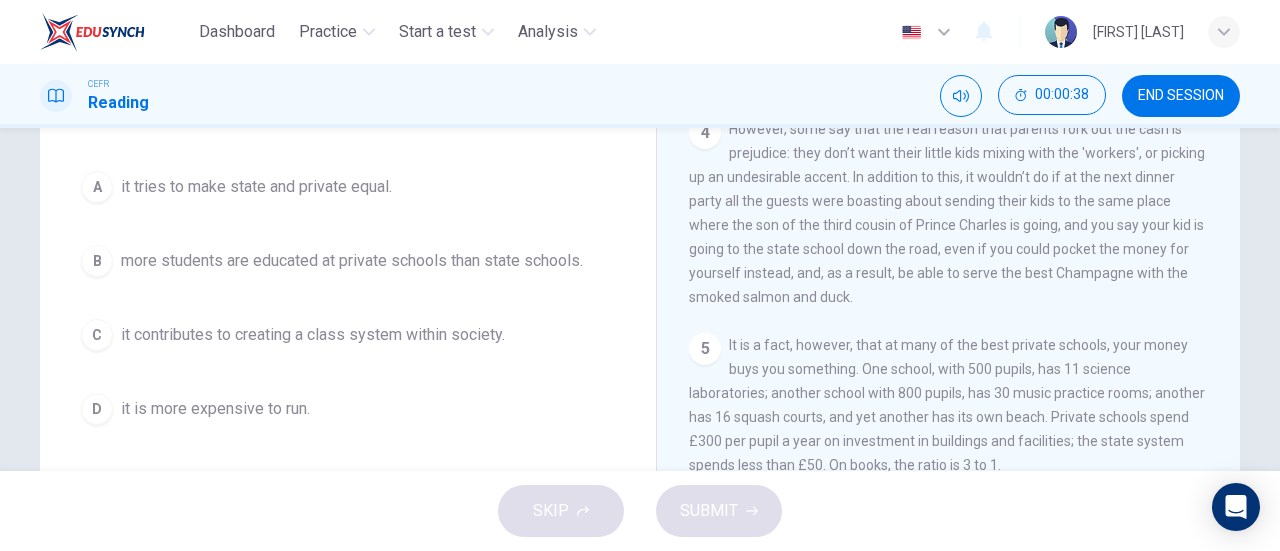 scroll, scrollTop: 1265, scrollLeft: 0, axis: vertical 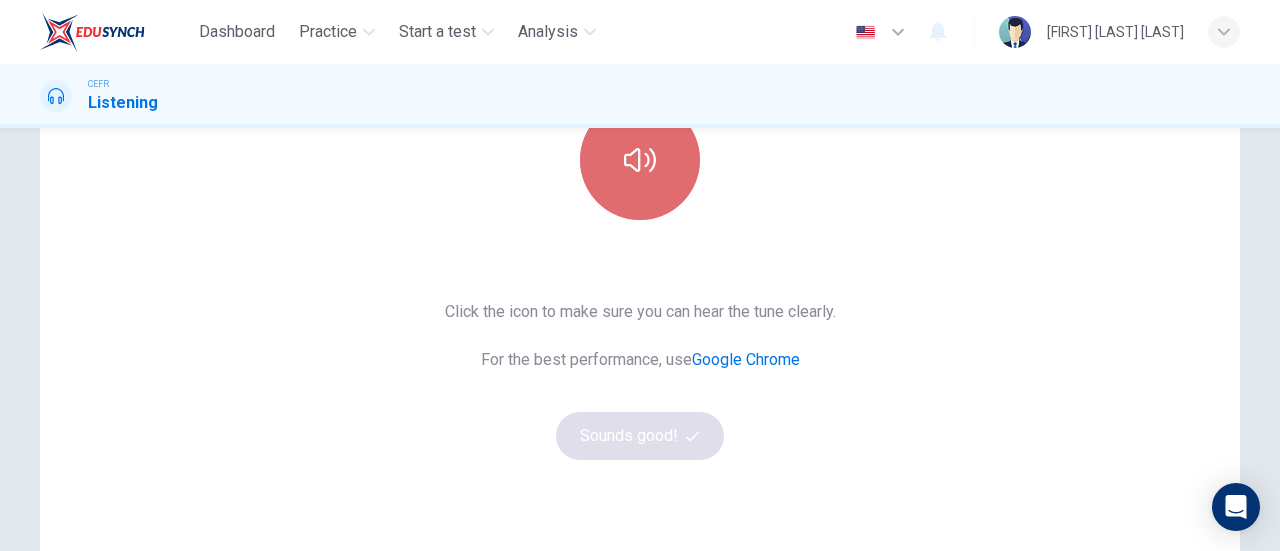 click at bounding box center [640, 160] 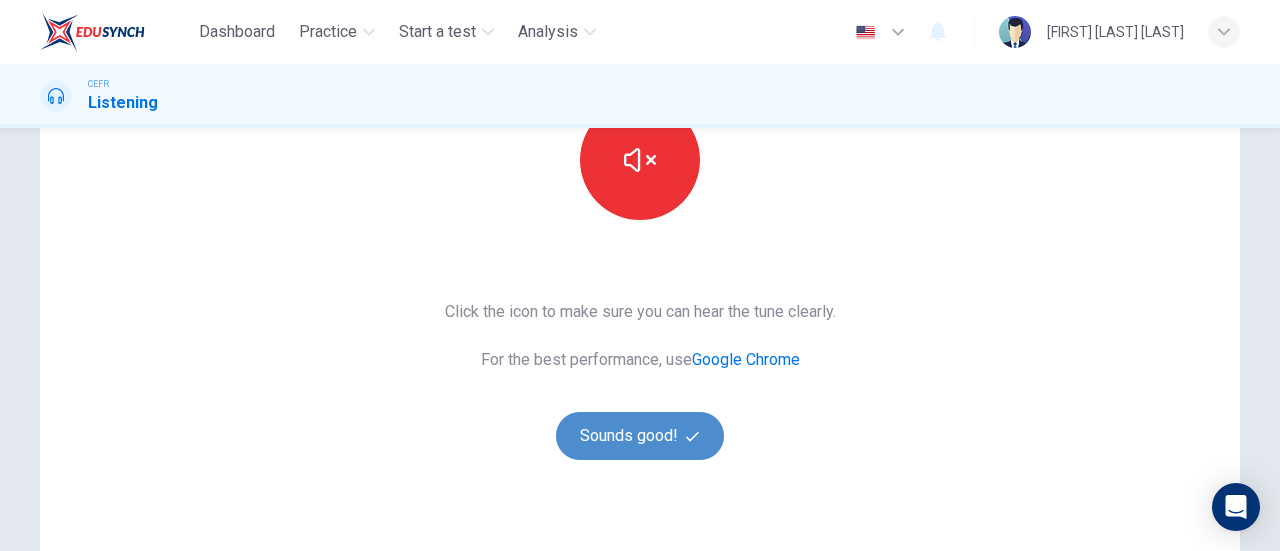click on "Sounds good!" at bounding box center (640, 436) 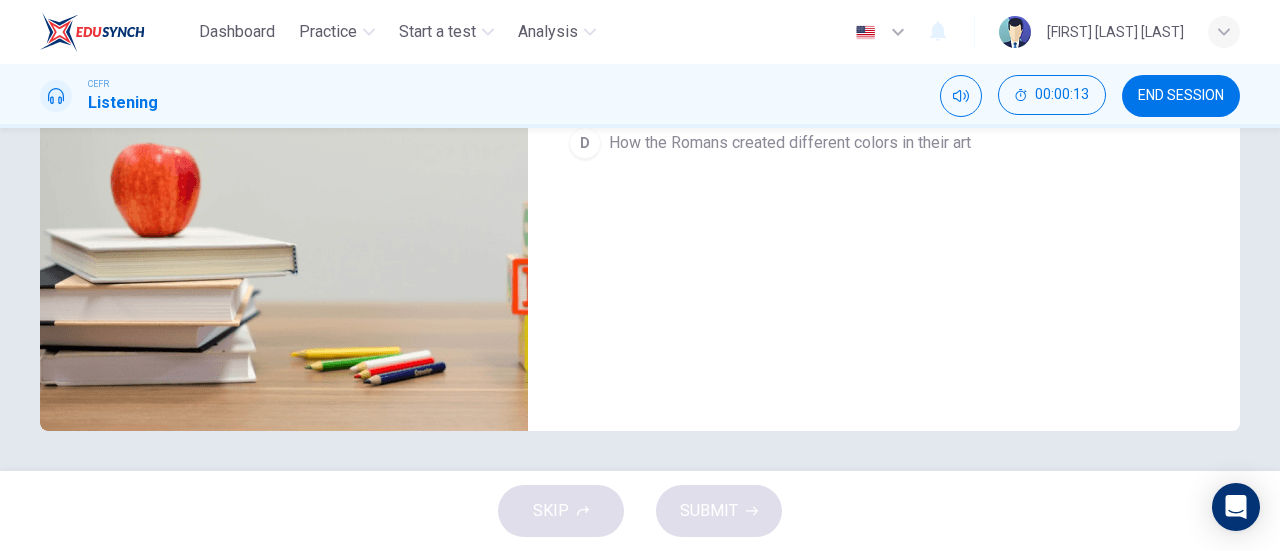scroll, scrollTop: 0, scrollLeft: 0, axis: both 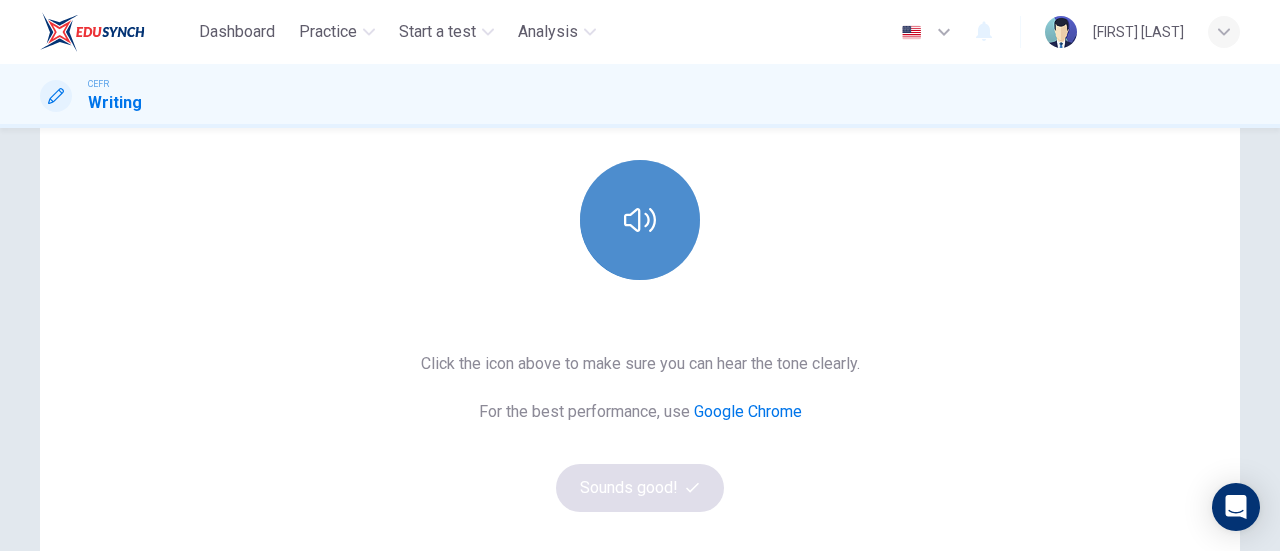 click at bounding box center [640, 220] 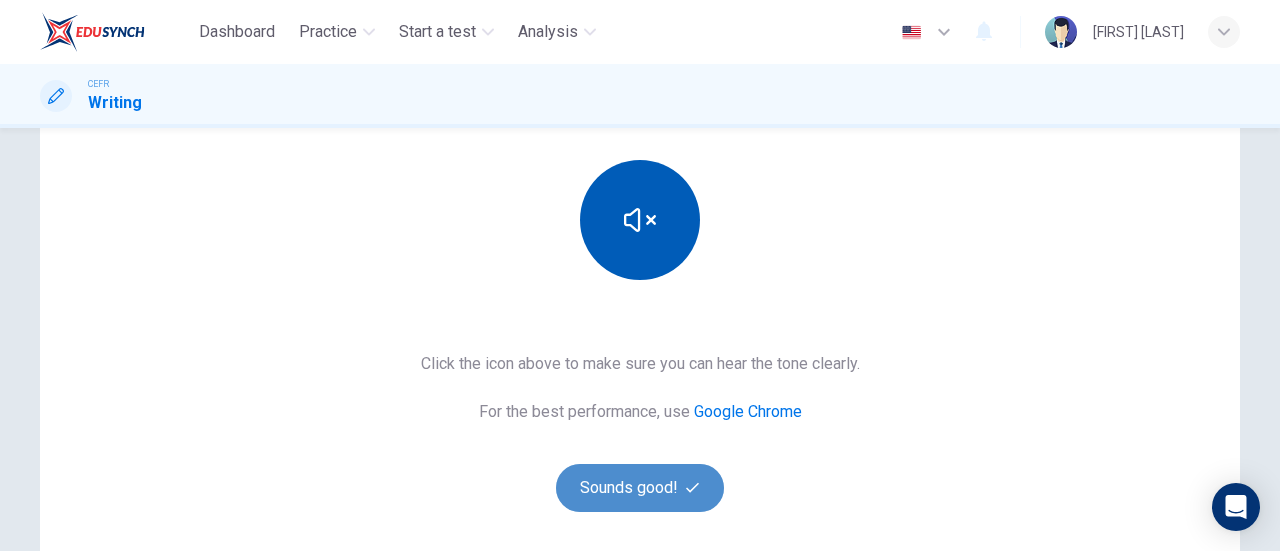 click on "Sounds good!" at bounding box center (640, 488) 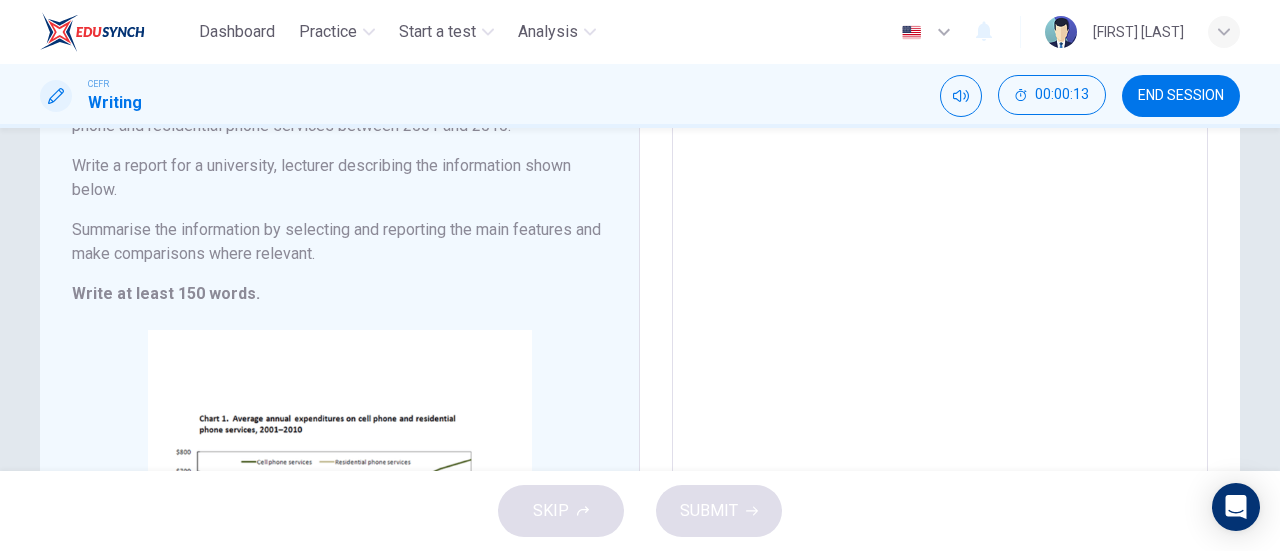 scroll, scrollTop: 0, scrollLeft: 0, axis: both 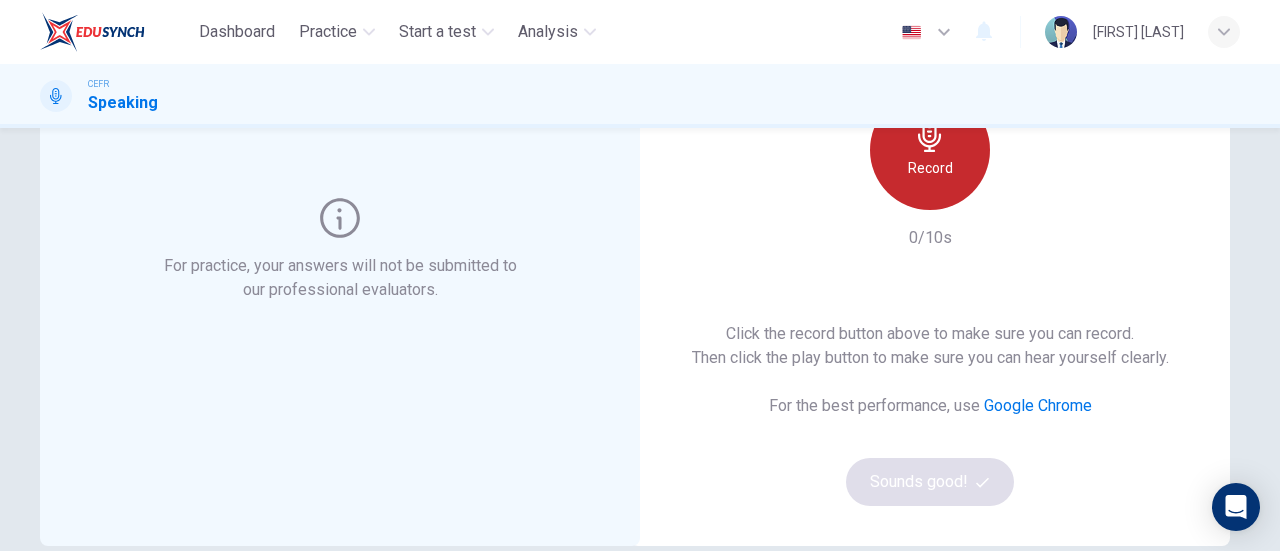 click on "Record" at bounding box center (930, 168) 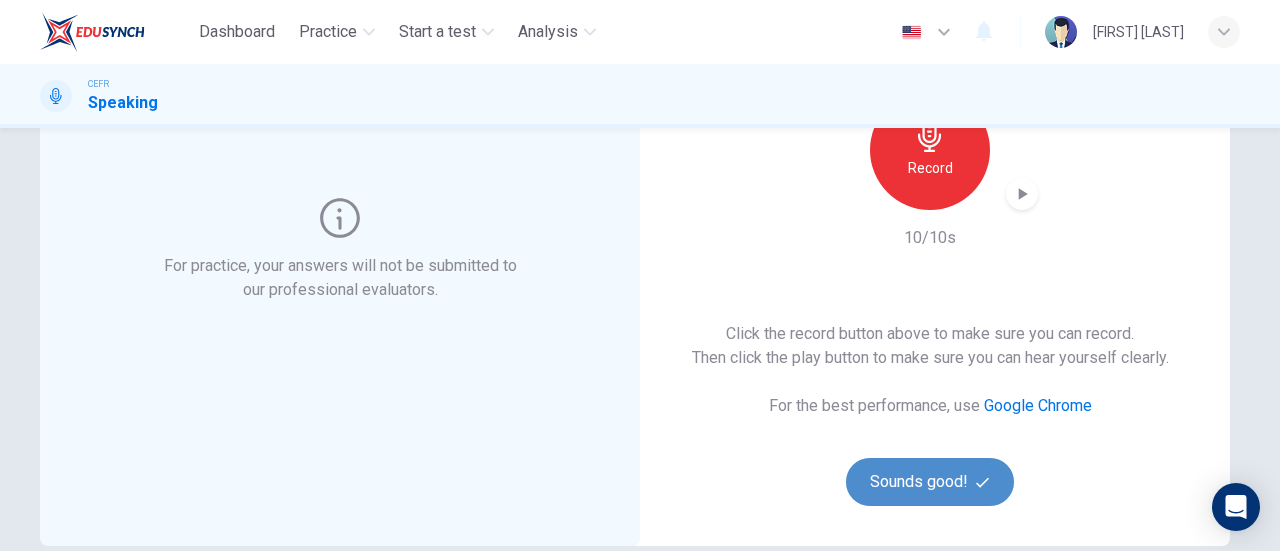 click on "Sounds good!" at bounding box center (930, 482) 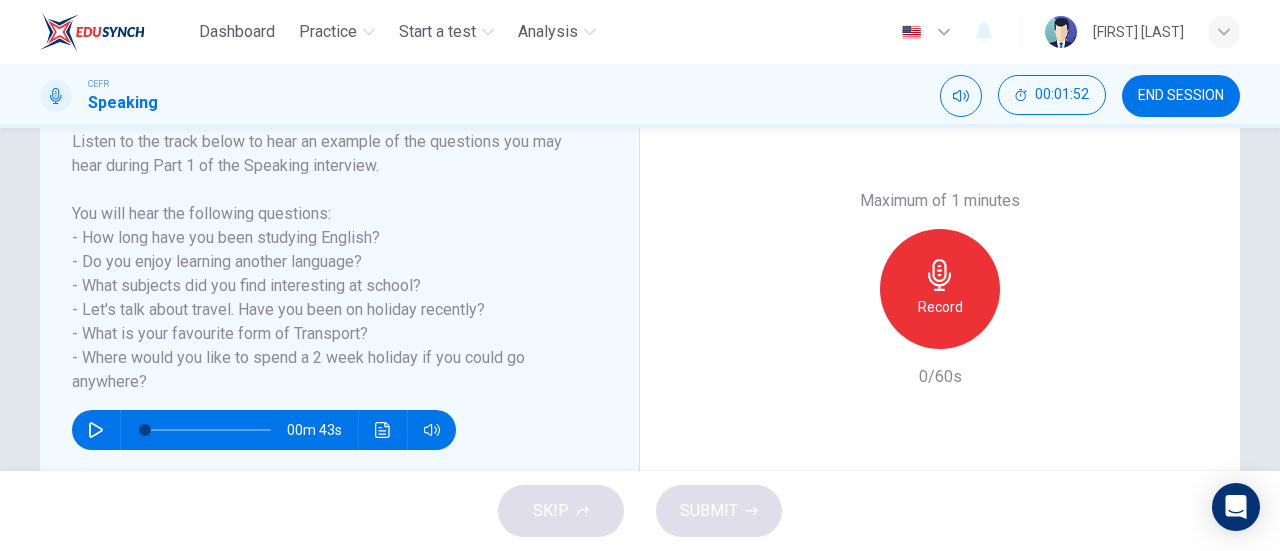 scroll, scrollTop: 328, scrollLeft: 0, axis: vertical 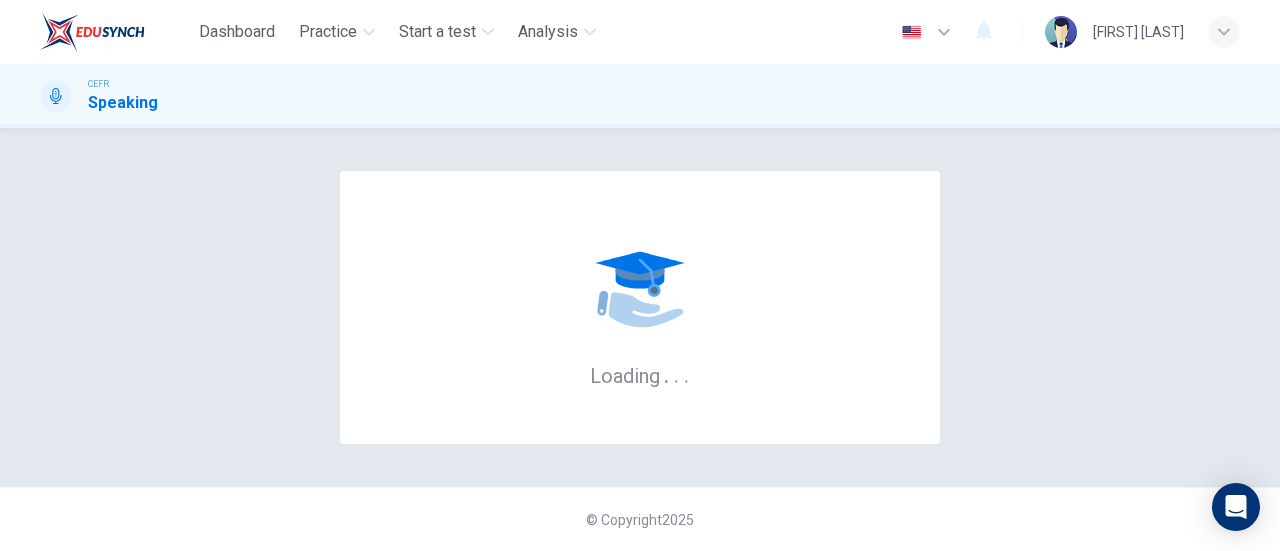 click at bounding box center [92, 32] 